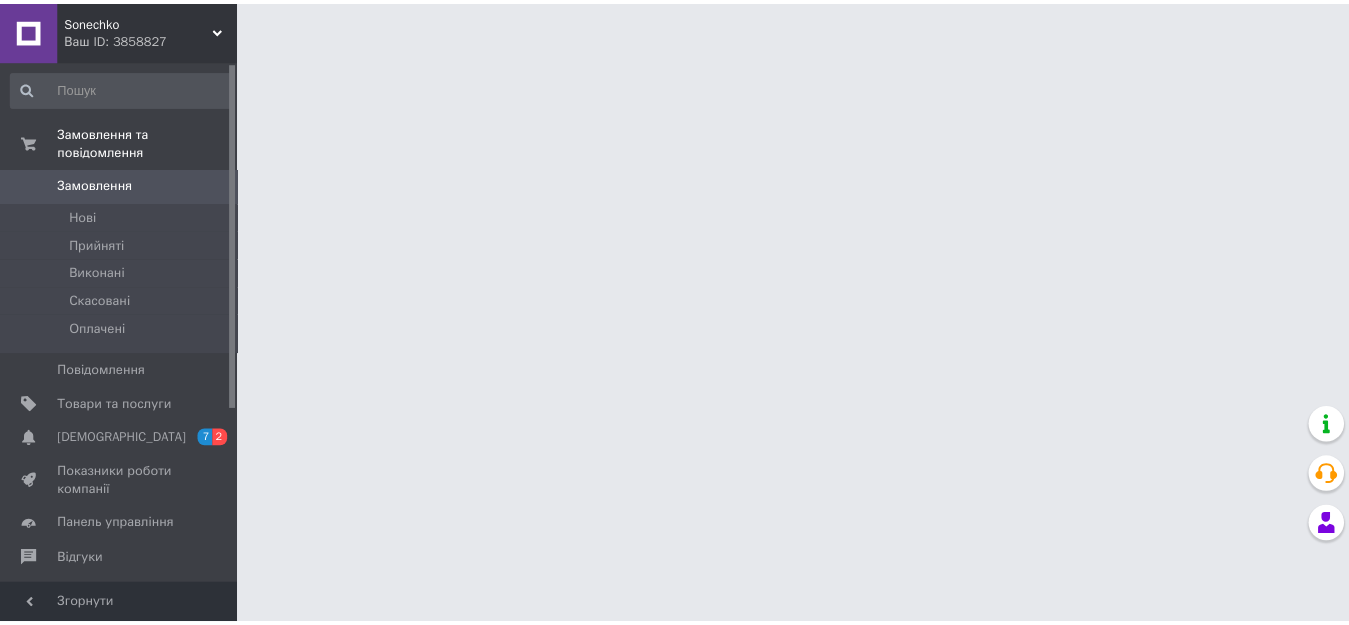scroll, scrollTop: 0, scrollLeft: 0, axis: both 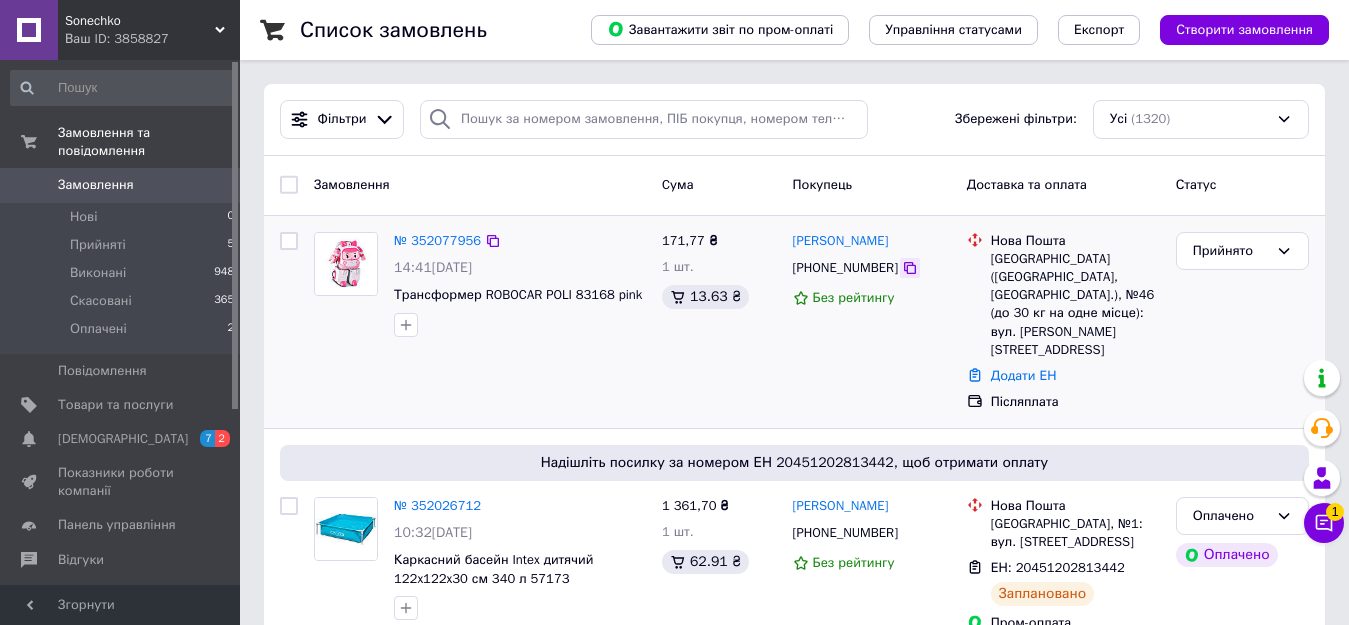 click 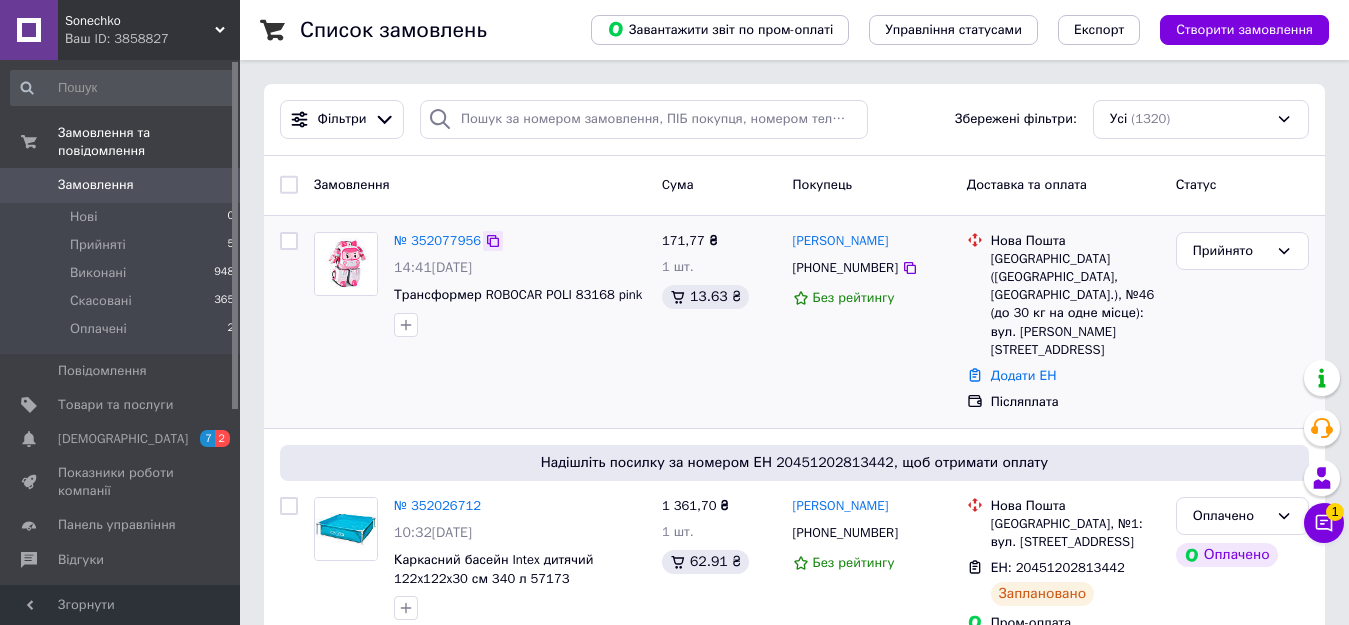 click 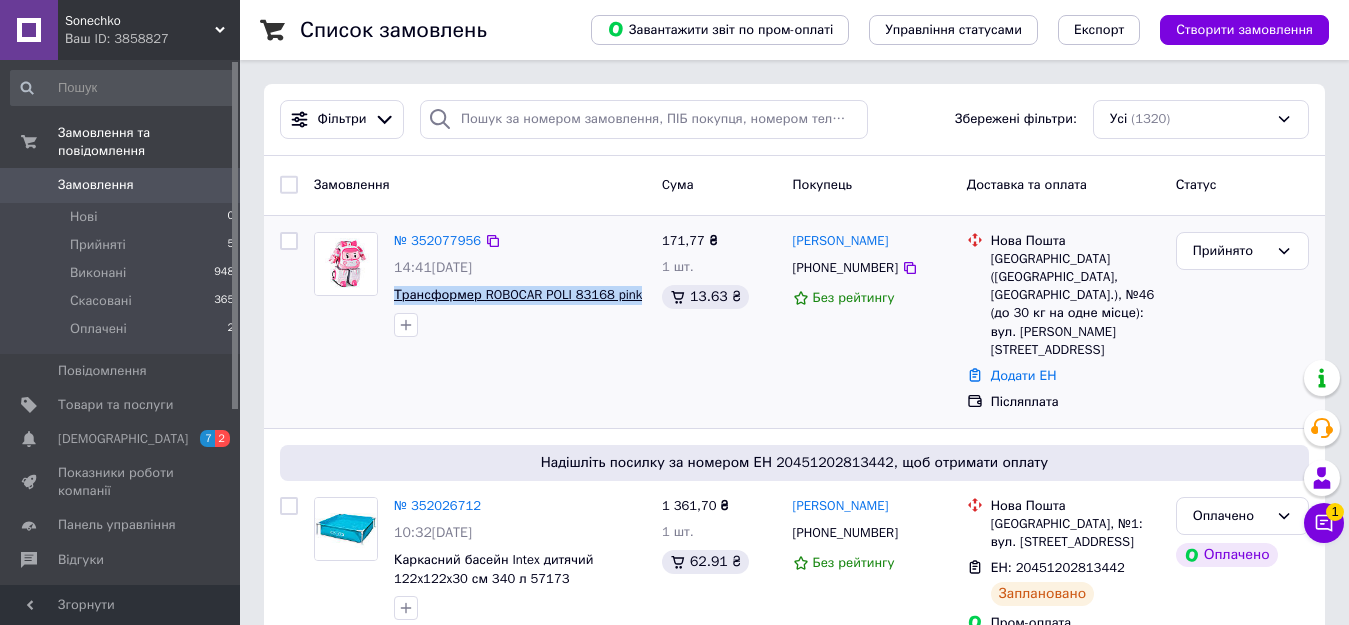 drag, startPoint x: 638, startPoint y: 294, endPoint x: 396, endPoint y: 293, distance: 242.00206 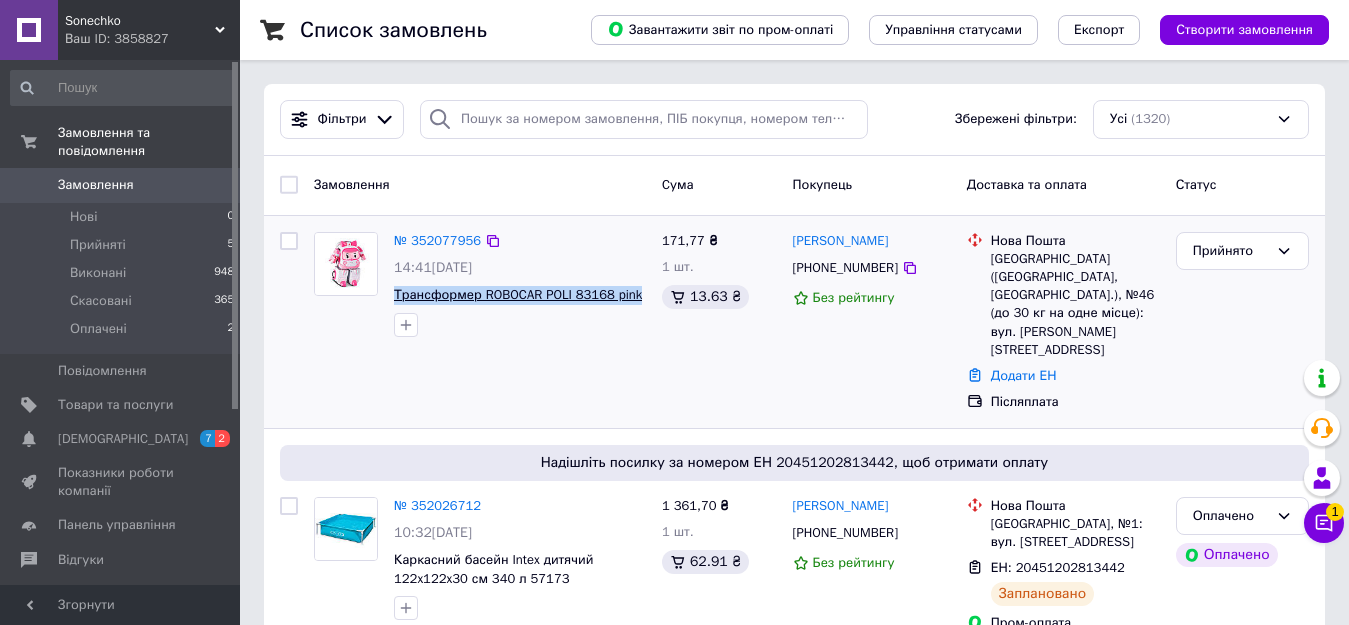 click on "Трансформер ROBOCAR POLI 83168 pink" at bounding box center (520, 295) 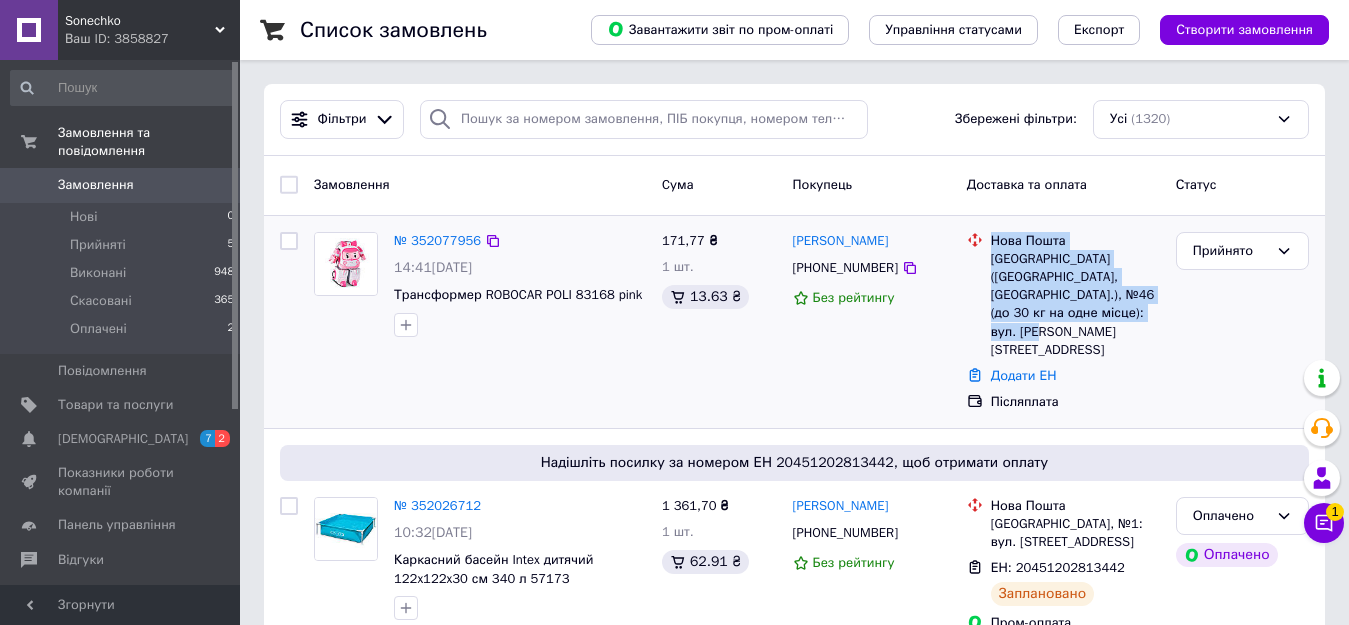 drag, startPoint x: 995, startPoint y: 239, endPoint x: 1147, endPoint y: 314, distance: 169.4963 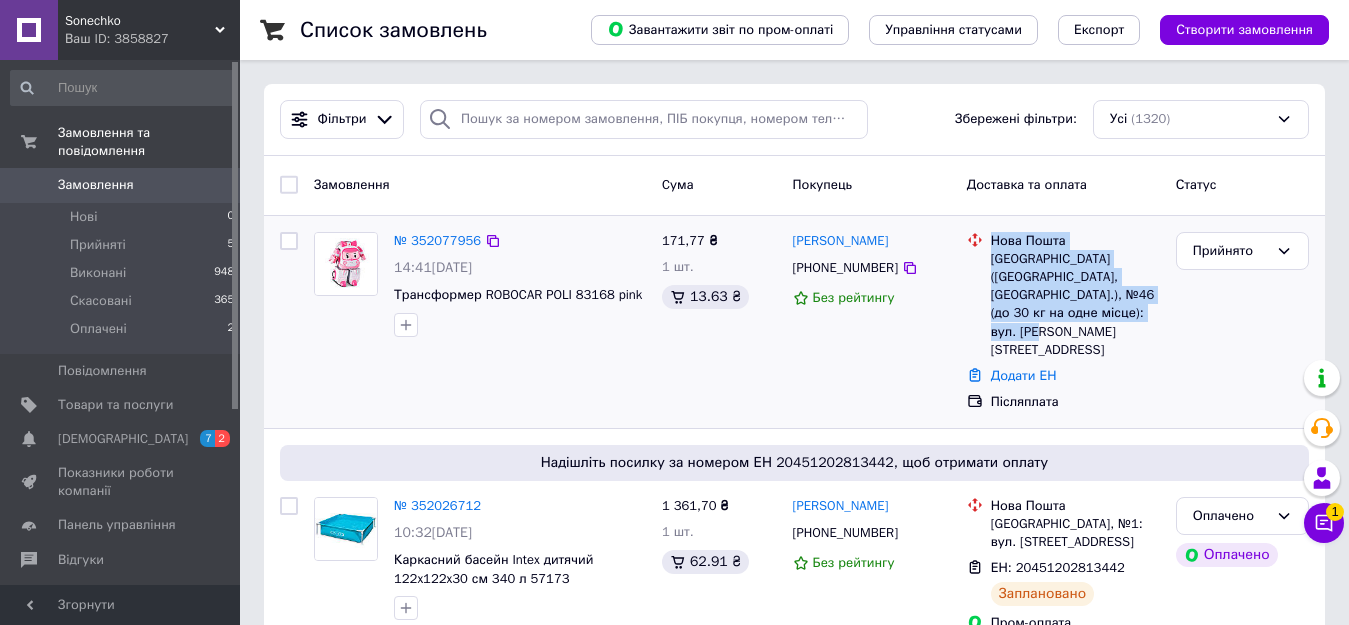 click on "Нова Пошта Запоріжжя ([GEOGRAPHIC_DATA], [GEOGRAPHIC_DATA].), №46 (до 30 кг на одне місце): вул. [PERSON_NAME][STREET_ADDRESS]" at bounding box center (1075, 295) 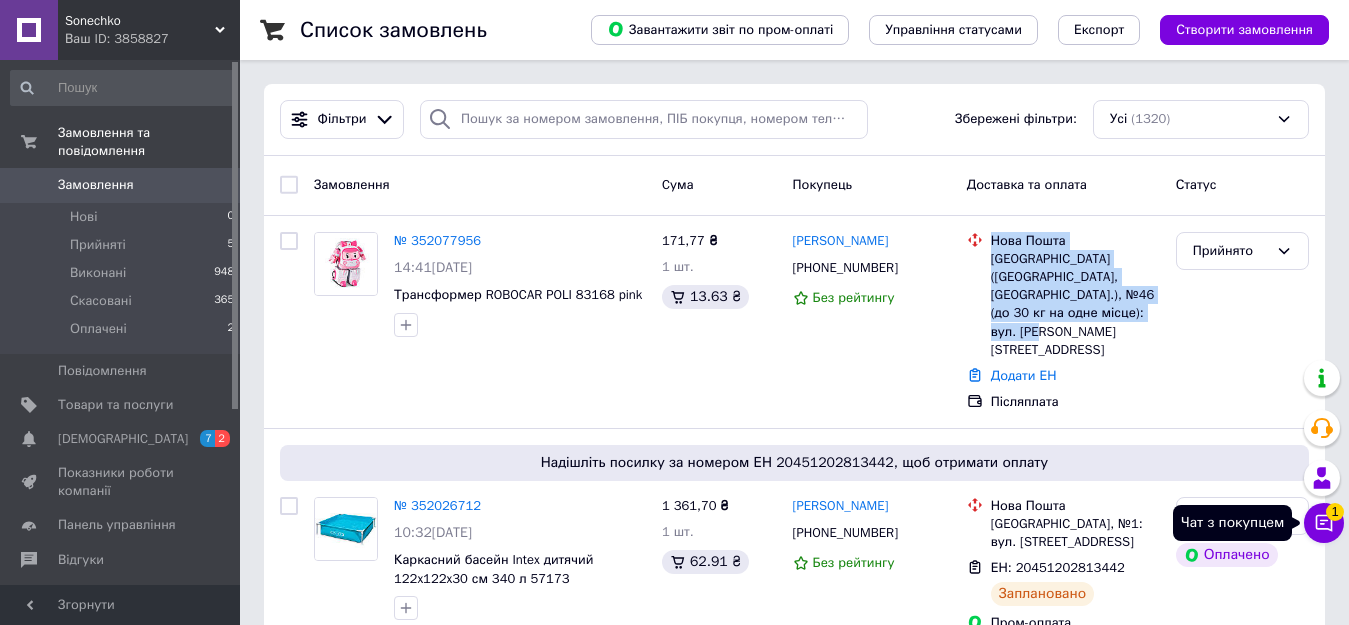 click 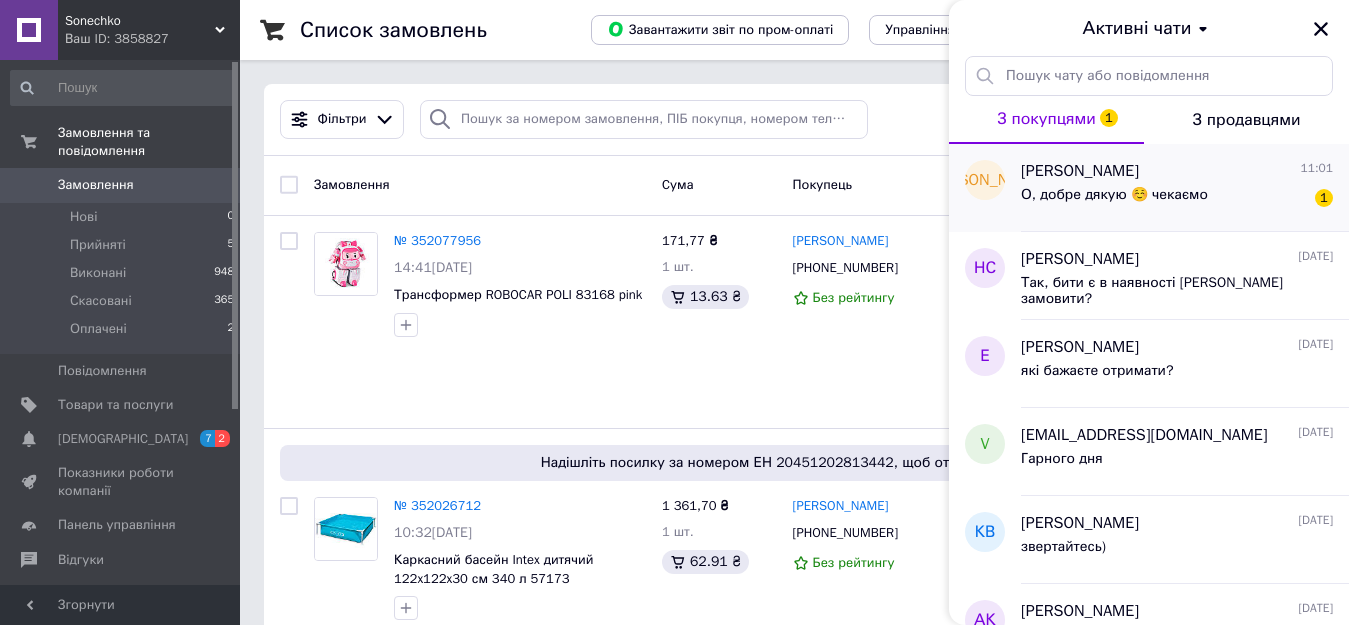 click on "[PERSON_NAME] 11:01 О, добре дякую ☺️ чекаємо 1" at bounding box center [1185, 188] 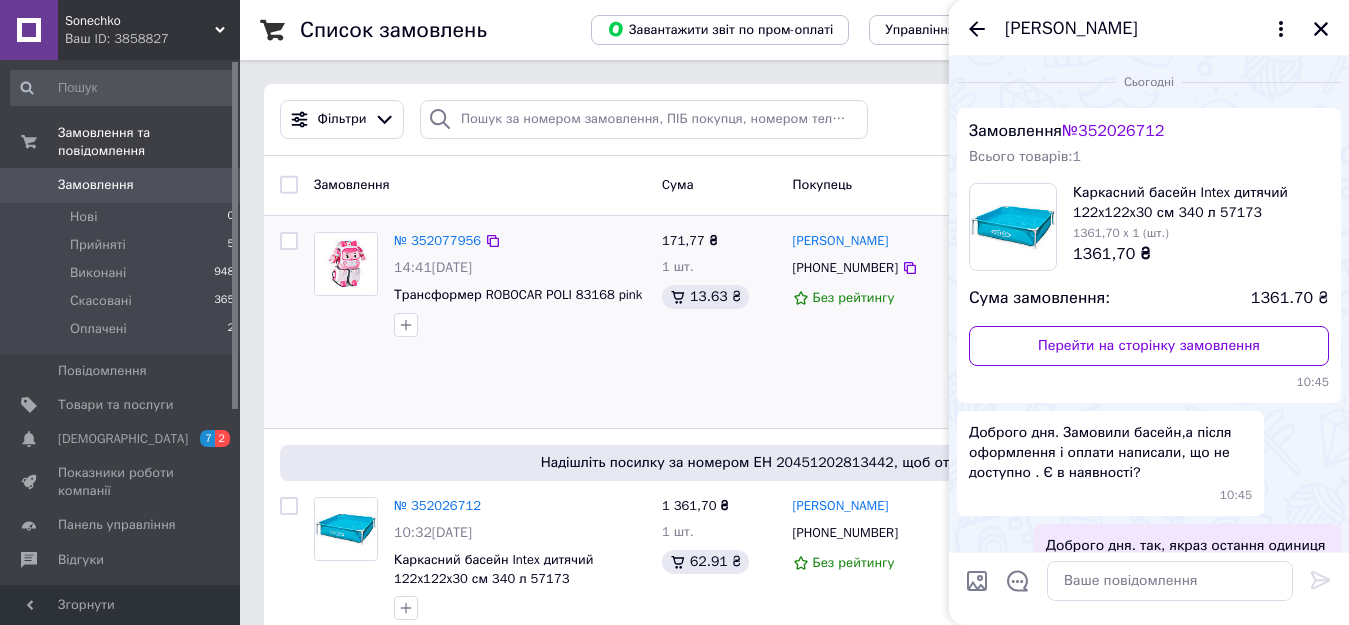 scroll, scrollTop: 281, scrollLeft: 0, axis: vertical 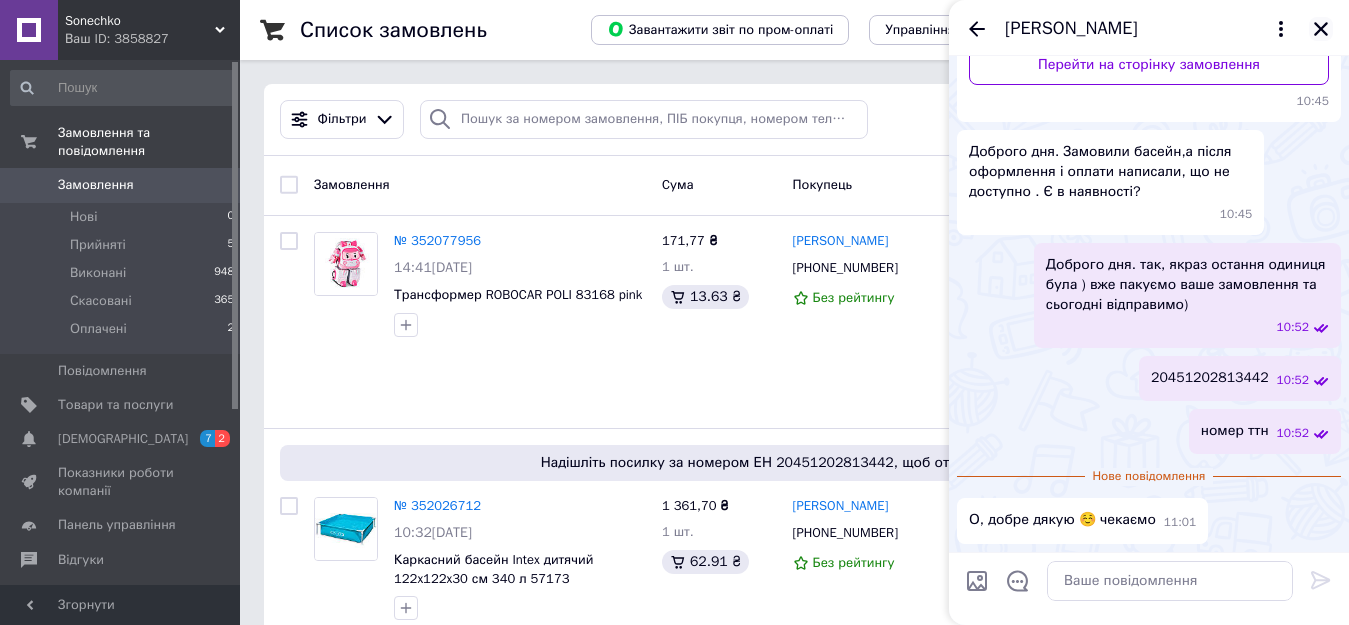 click 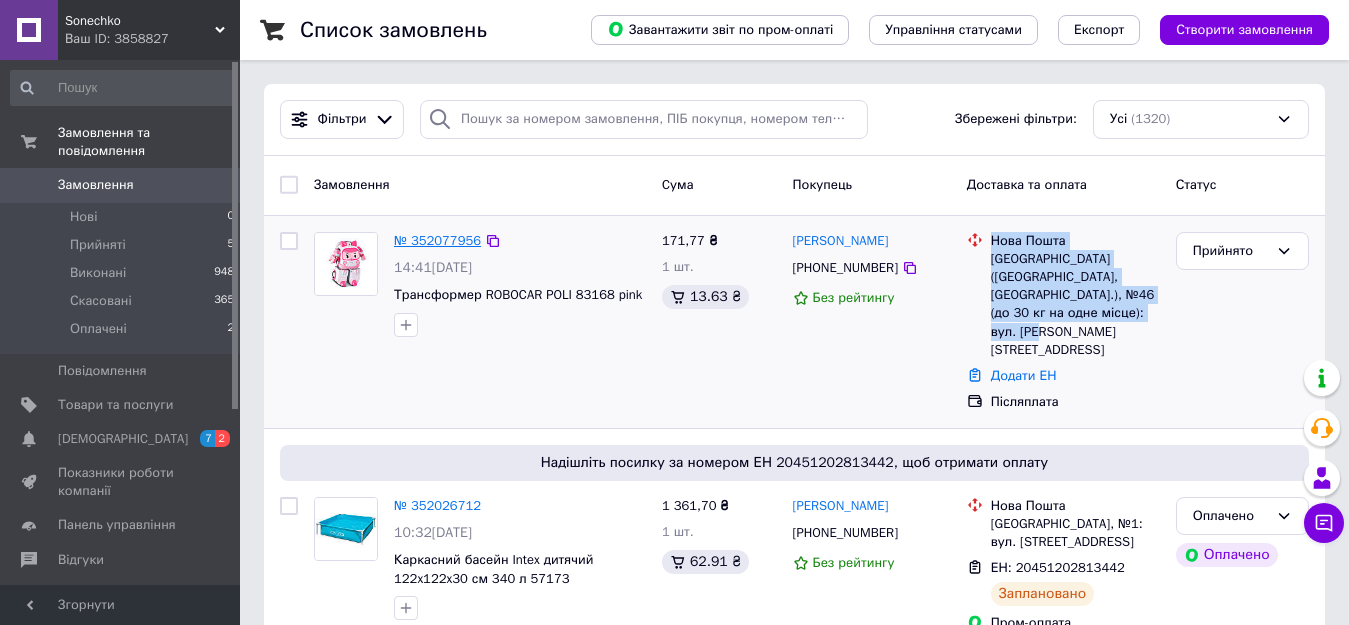 click on "№ 352077956" at bounding box center [437, 240] 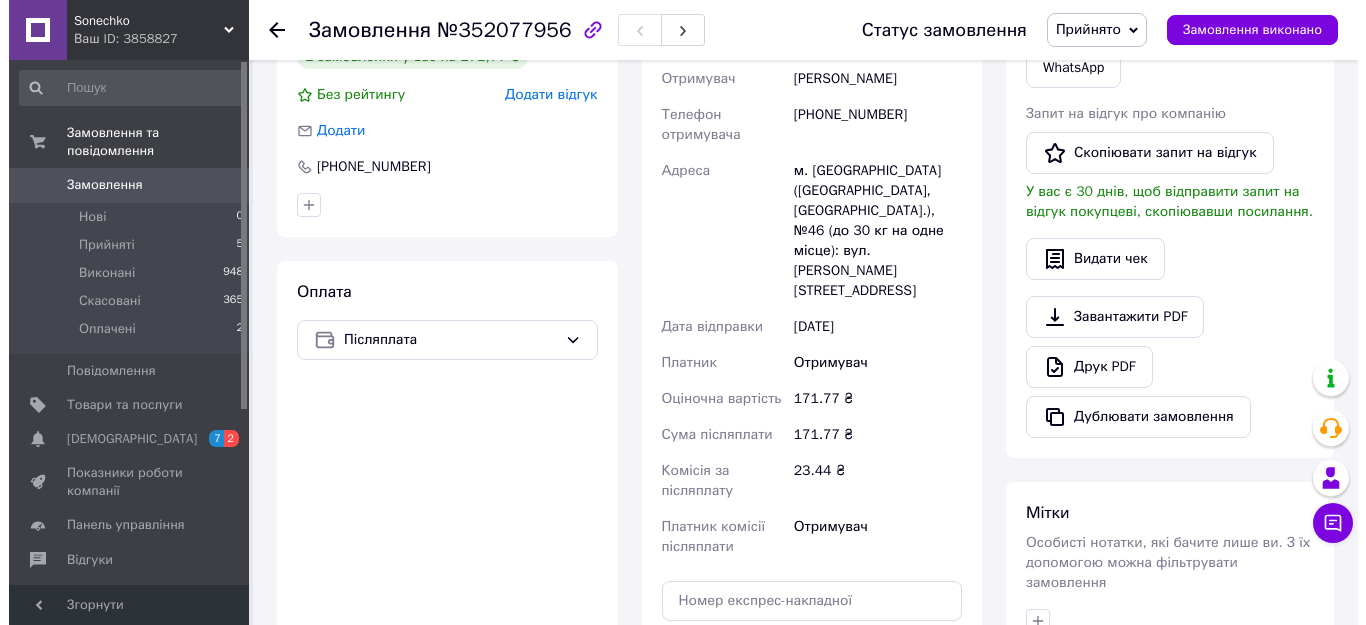 scroll, scrollTop: 300, scrollLeft: 0, axis: vertical 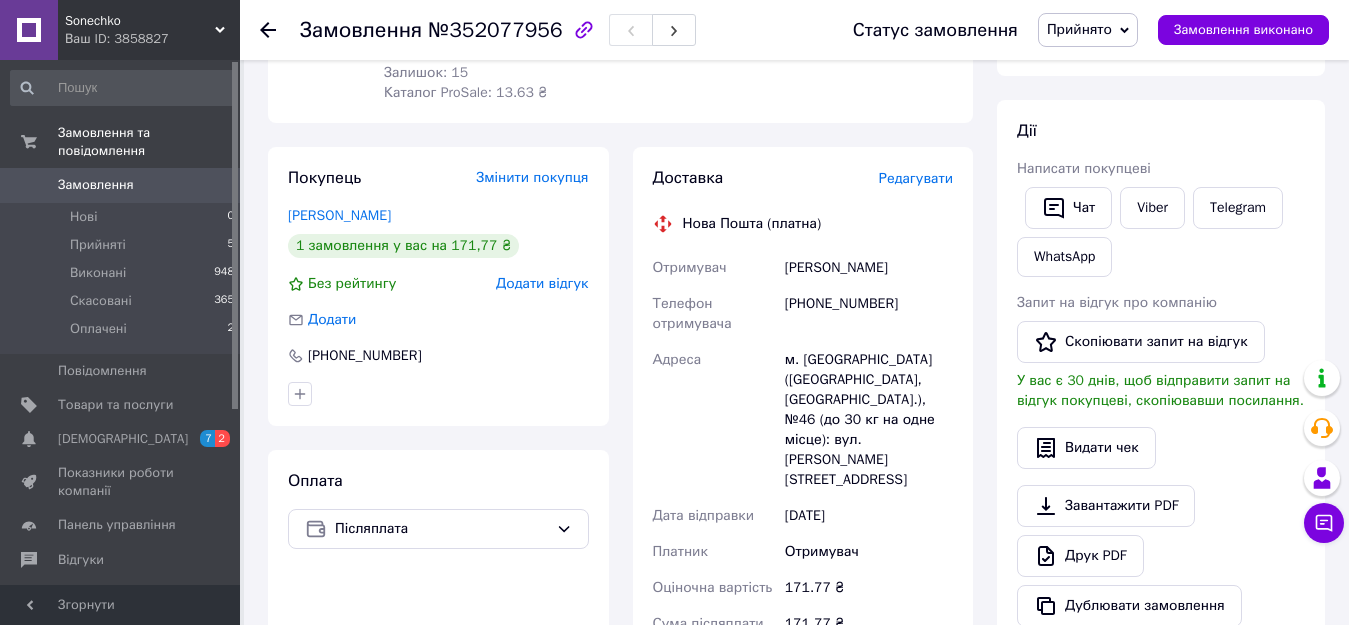 click on "Редагувати" at bounding box center (916, 178) 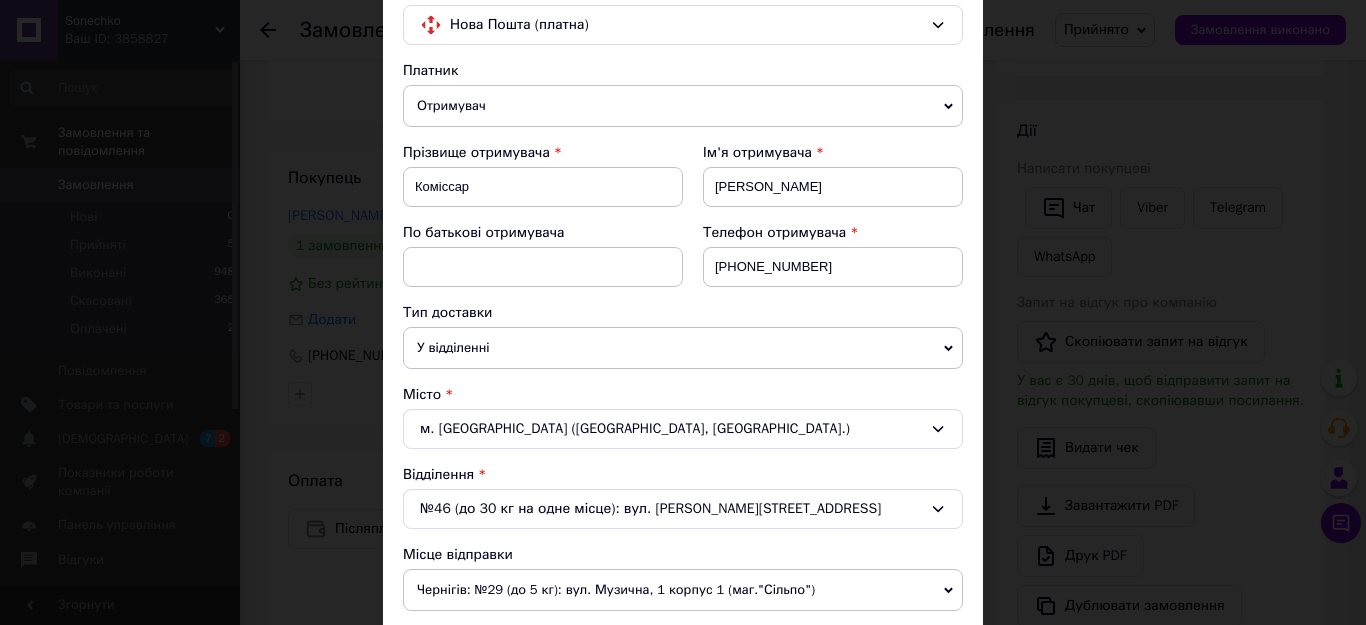 scroll, scrollTop: 500, scrollLeft: 0, axis: vertical 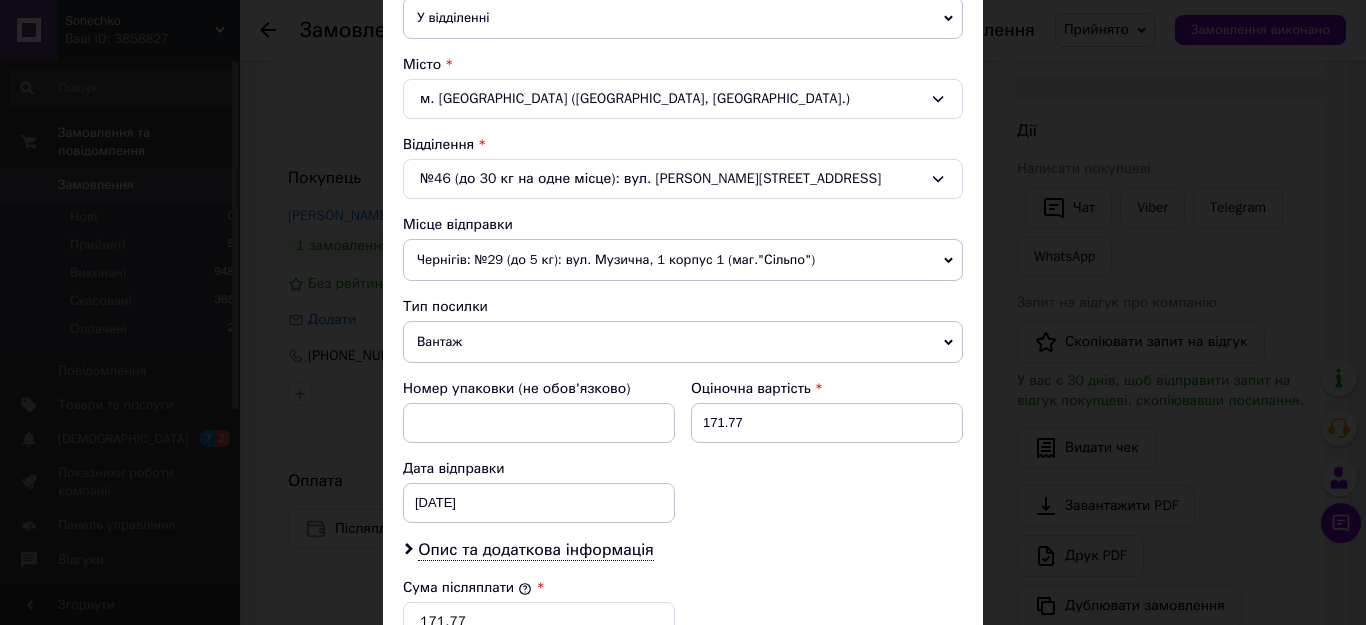 click on "Чернігів: №29 (до 5 кг): вул. Музична, 1 корпус 1 (маг."Сільпо")" at bounding box center [683, 260] 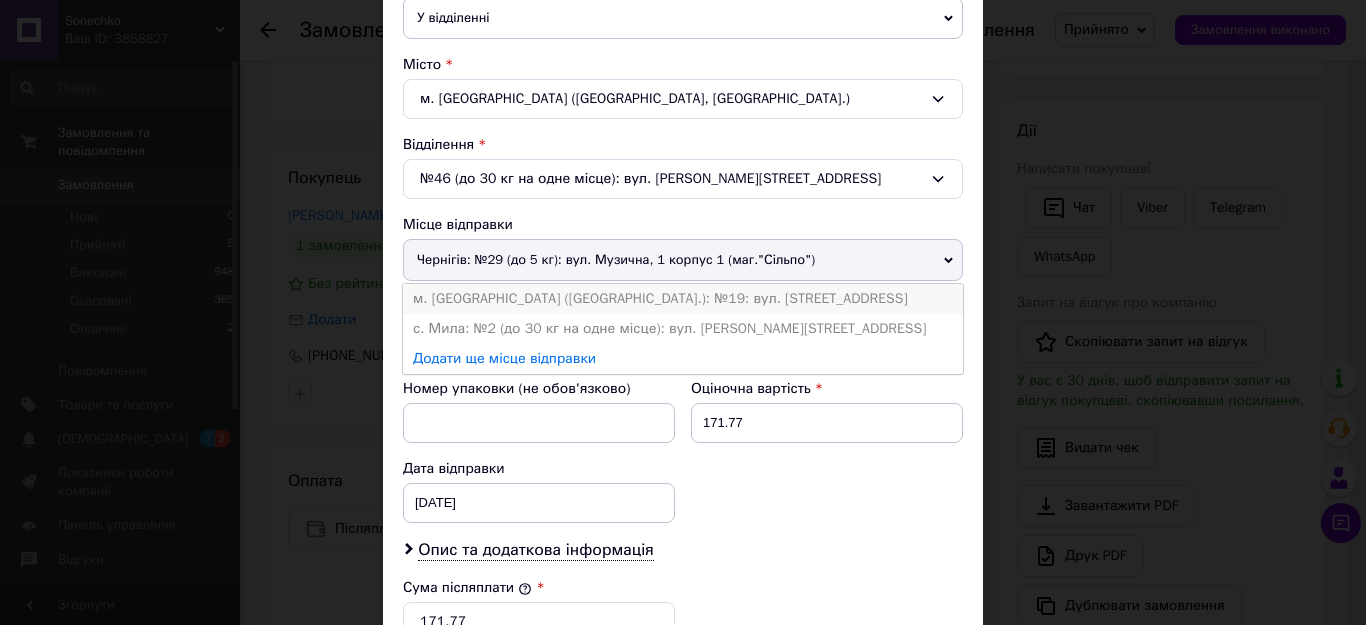 click on "м. [GEOGRAPHIC_DATA] ([GEOGRAPHIC_DATA].): №19: вул. [STREET_ADDRESS]" at bounding box center [683, 299] 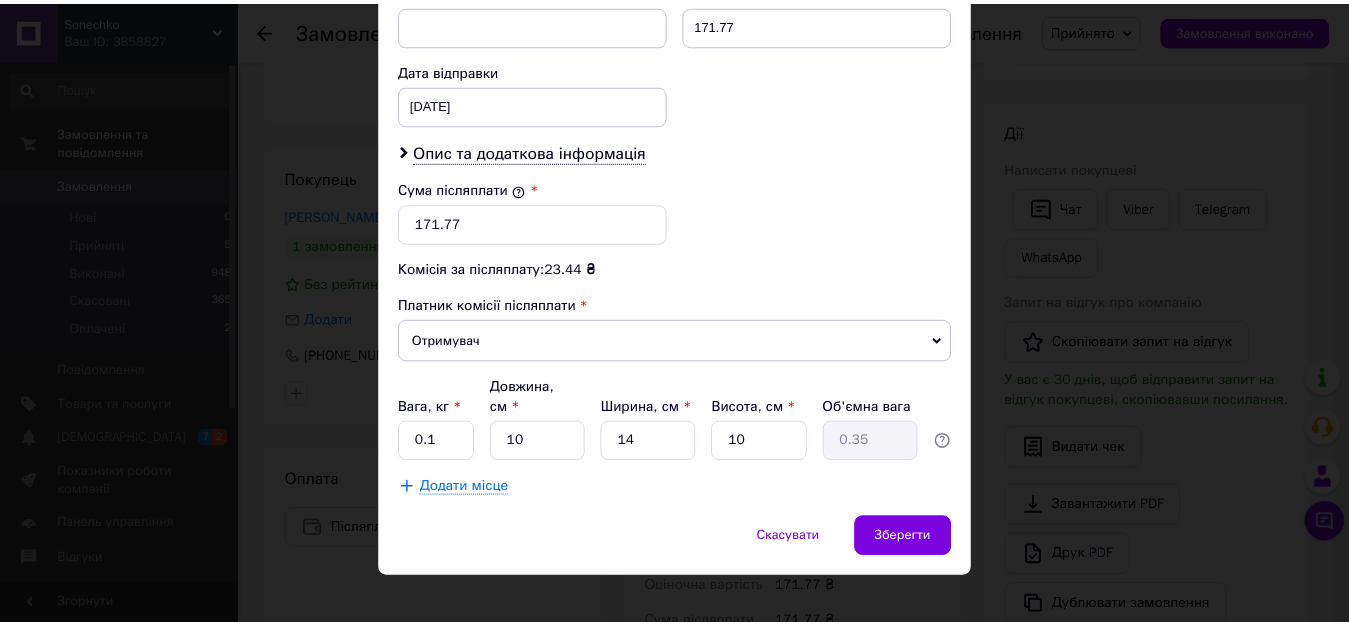 scroll, scrollTop: 900, scrollLeft: 0, axis: vertical 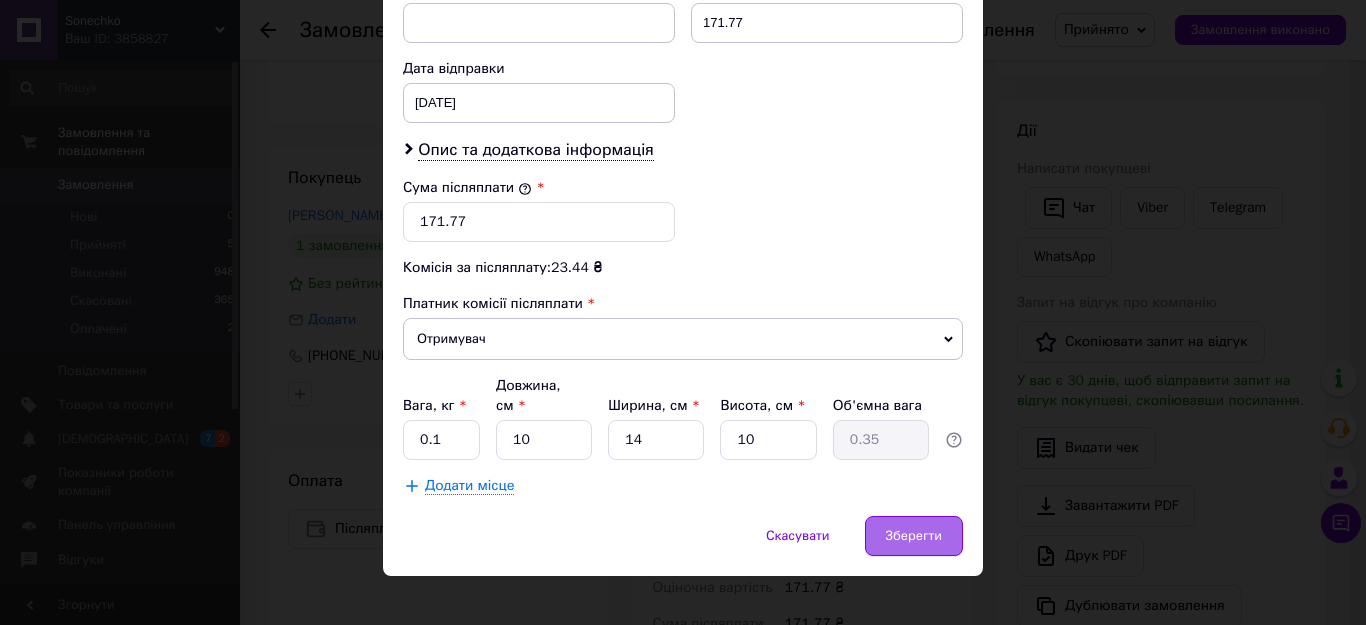 click on "Зберегти" at bounding box center [914, 536] 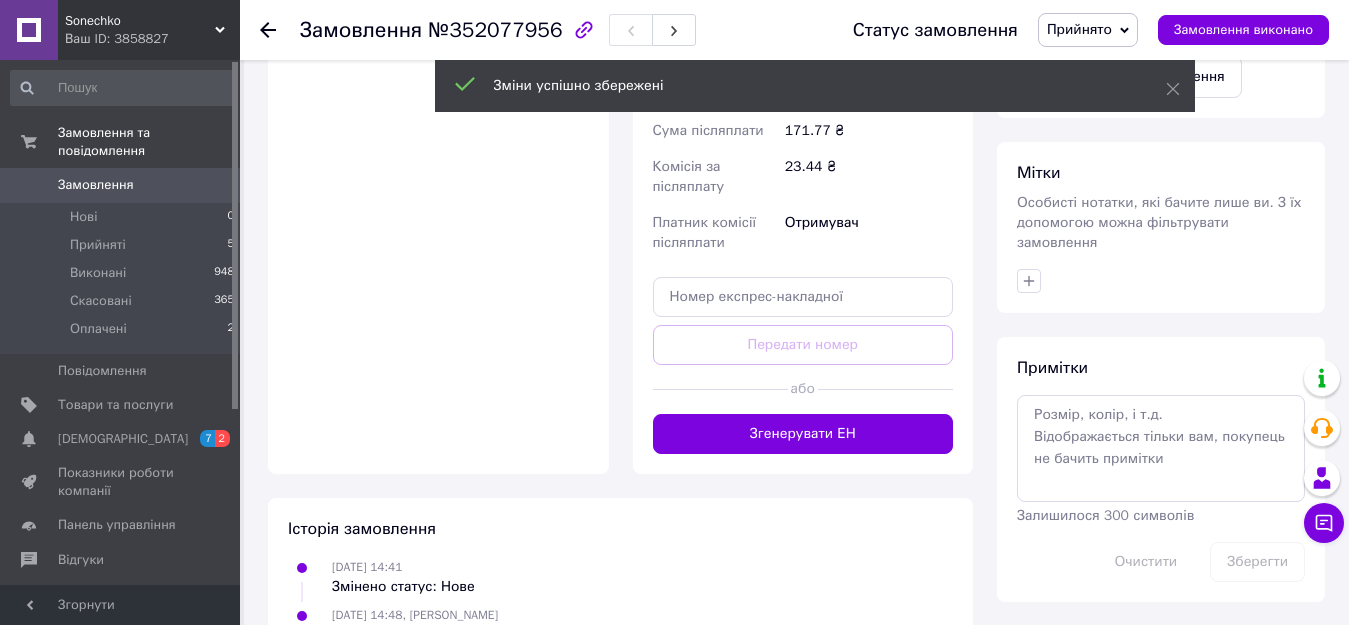 scroll, scrollTop: 800, scrollLeft: 0, axis: vertical 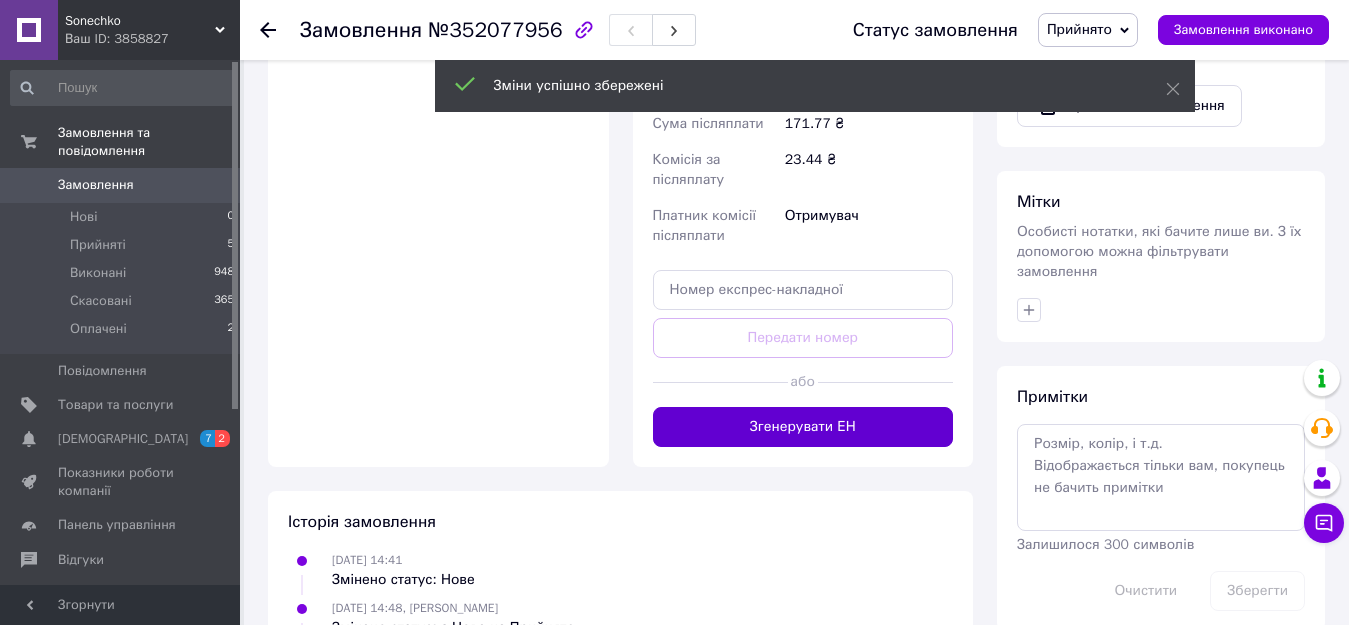 click on "Згенерувати ЕН" at bounding box center [803, 427] 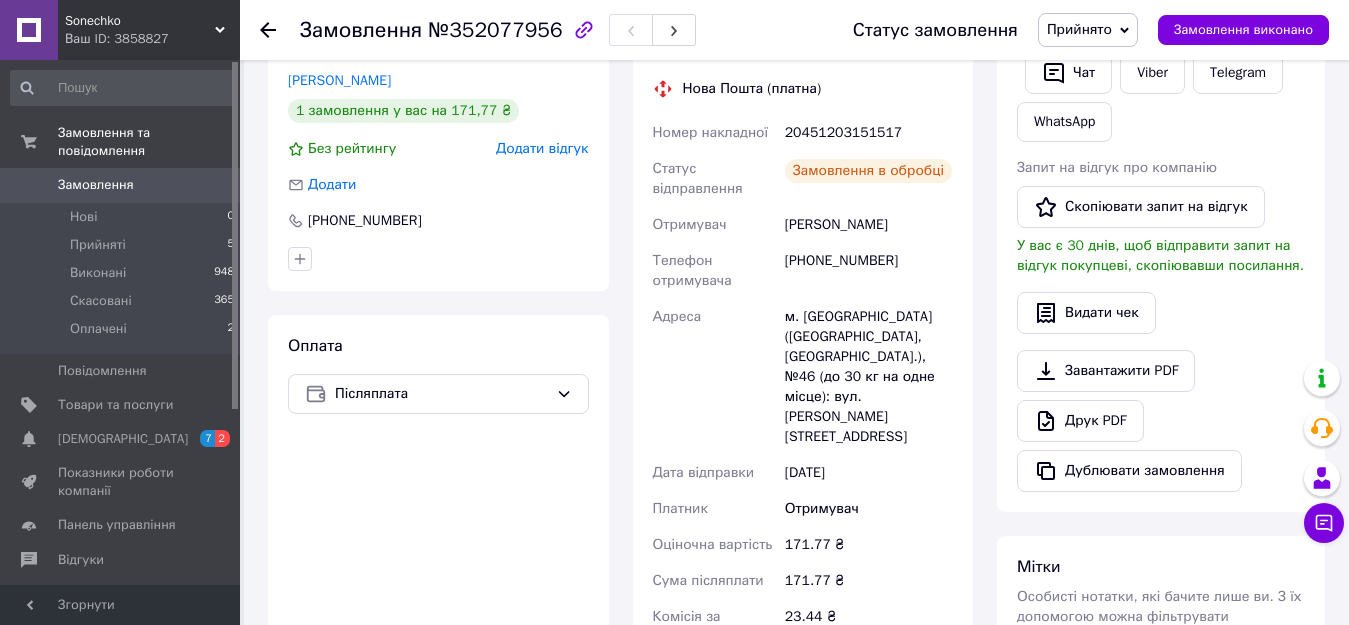 scroll, scrollTop: 400, scrollLeft: 0, axis: vertical 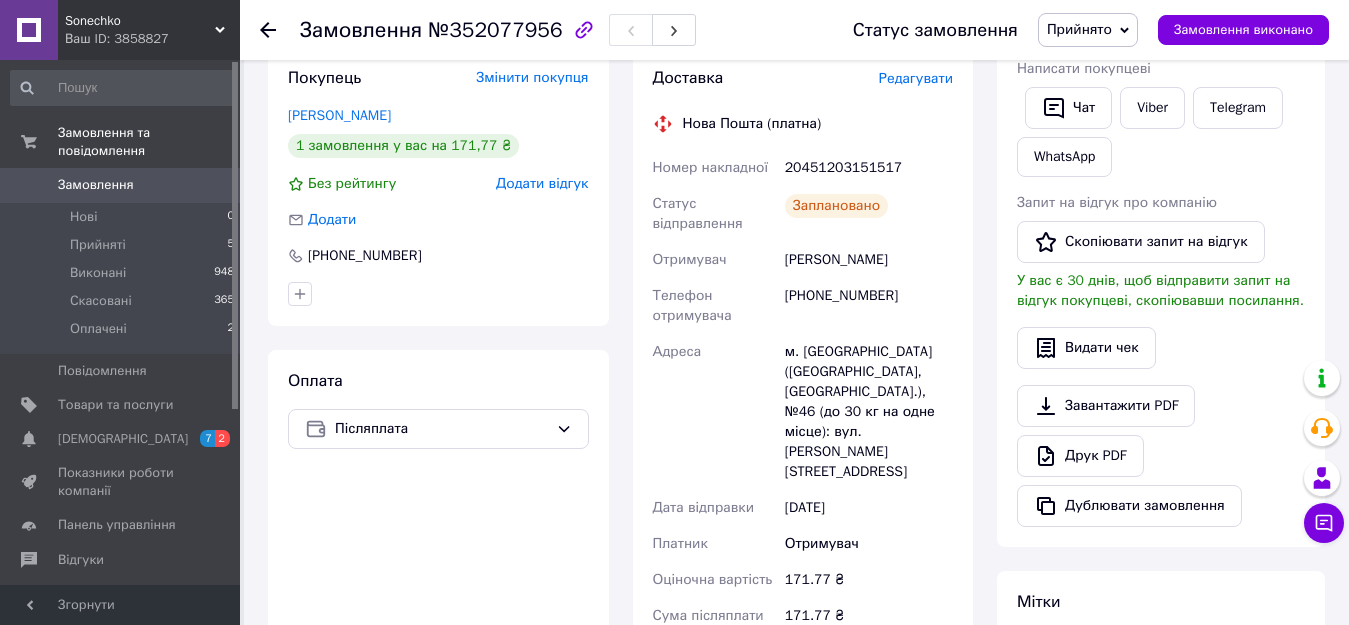 click on "20451203151517" at bounding box center [869, 168] 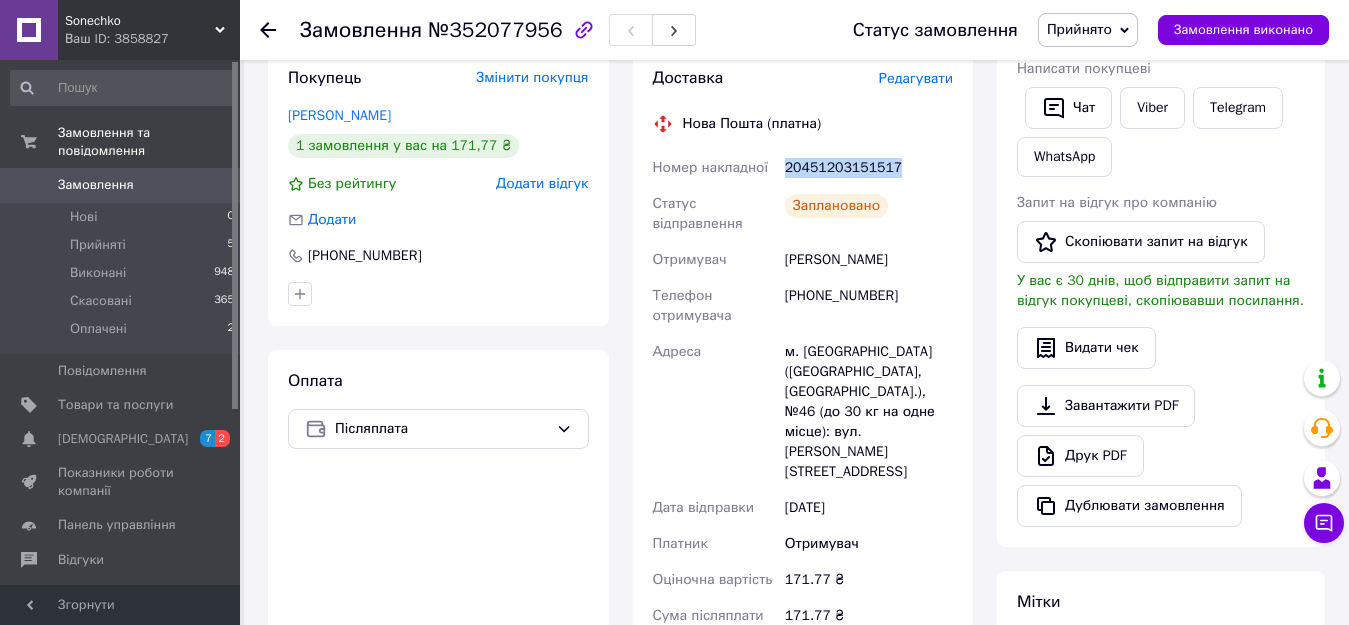 click on "20451203151517" at bounding box center (869, 168) 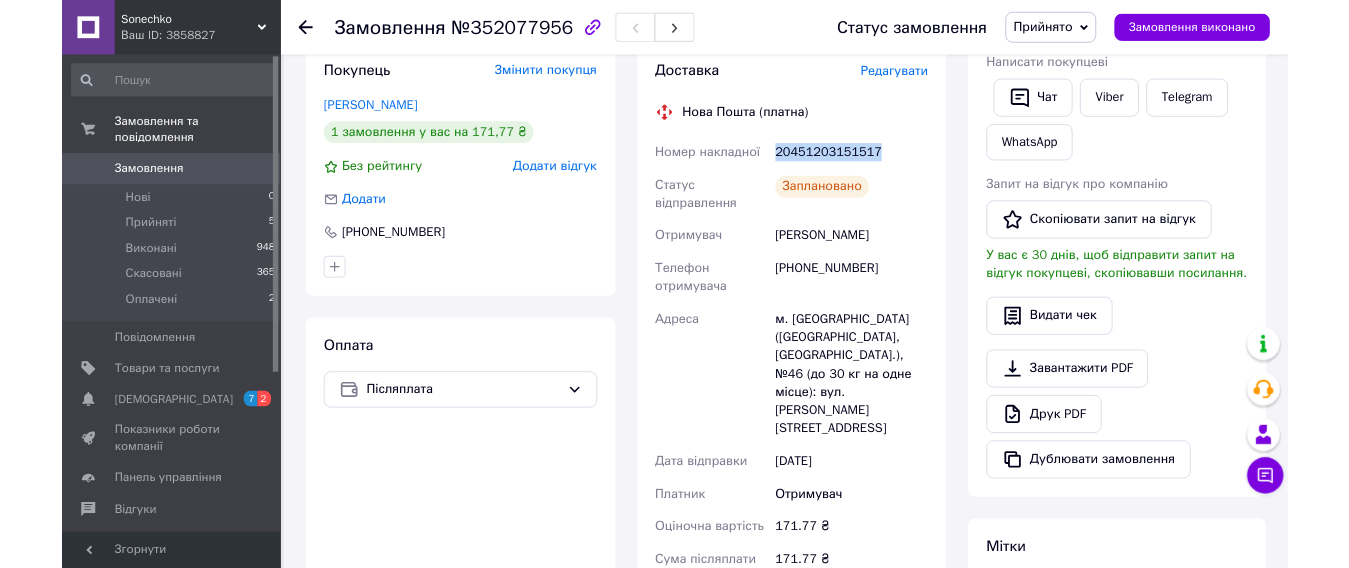 scroll, scrollTop: 800, scrollLeft: 0, axis: vertical 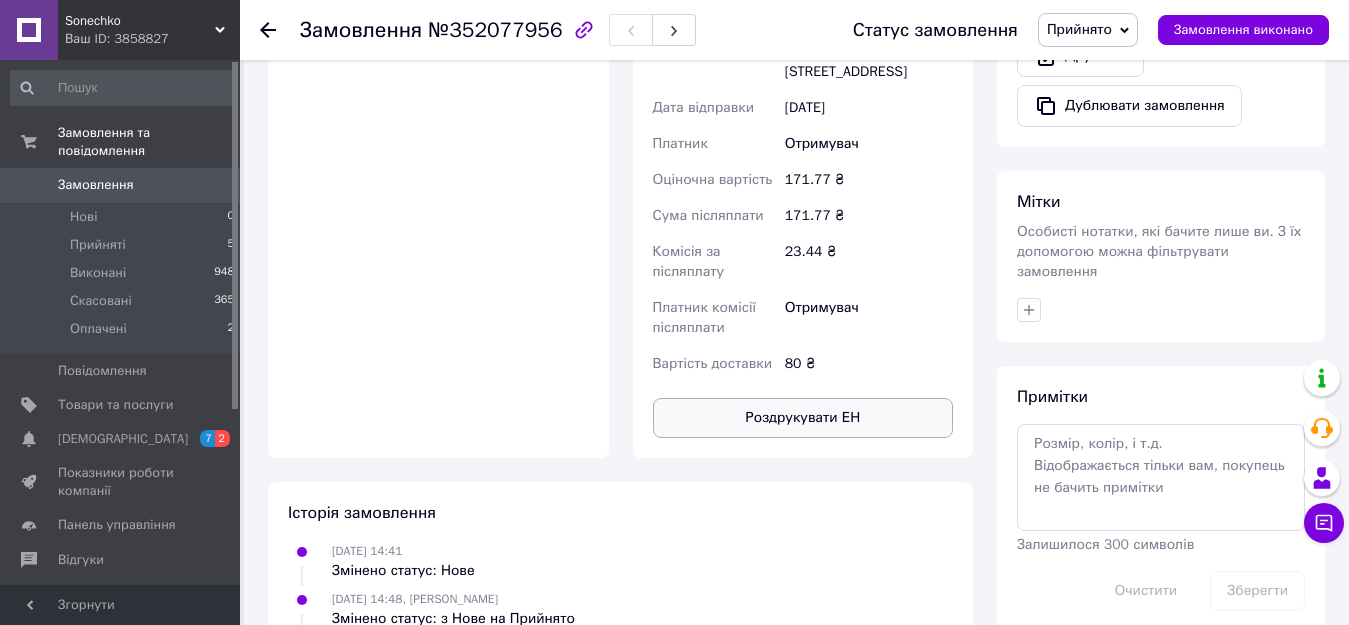 click on "Роздрукувати ЕН" at bounding box center [803, 418] 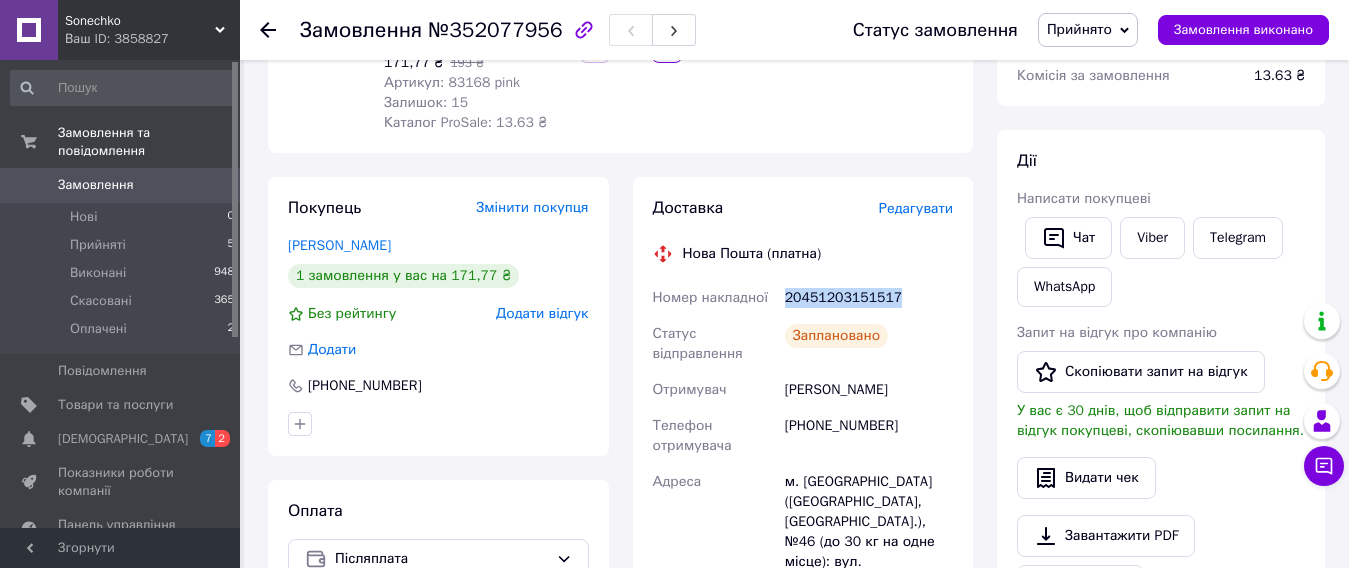 scroll, scrollTop: 0, scrollLeft: 0, axis: both 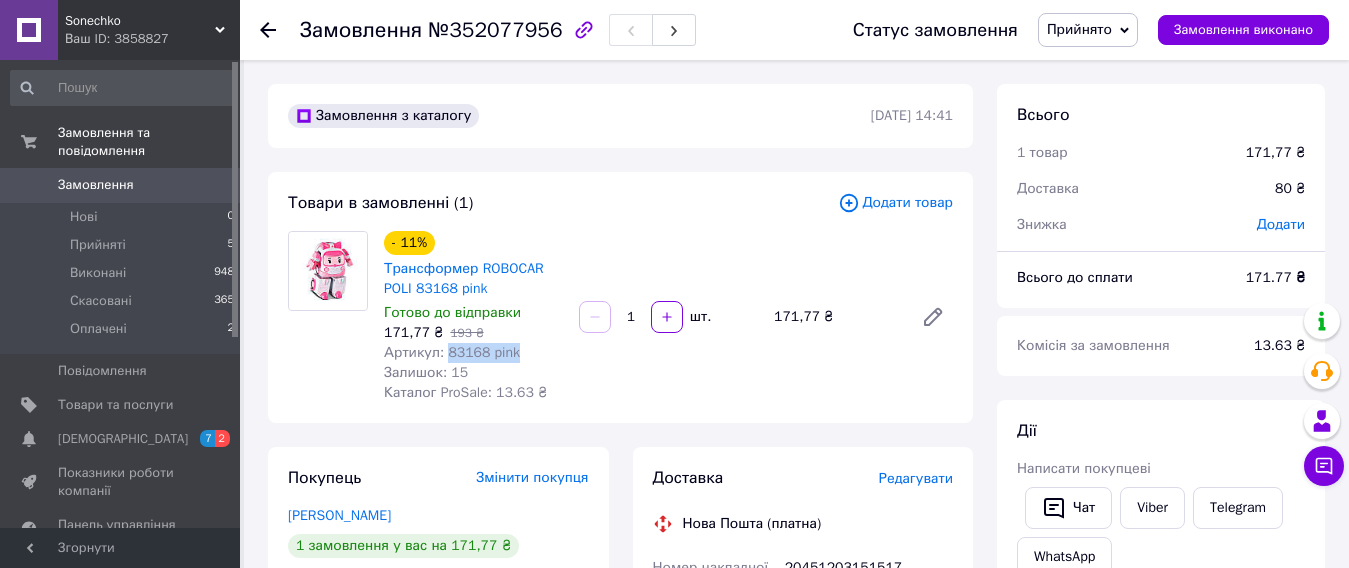 drag, startPoint x: 515, startPoint y: 356, endPoint x: 444, endPoint y: 353, distance: 71.063354 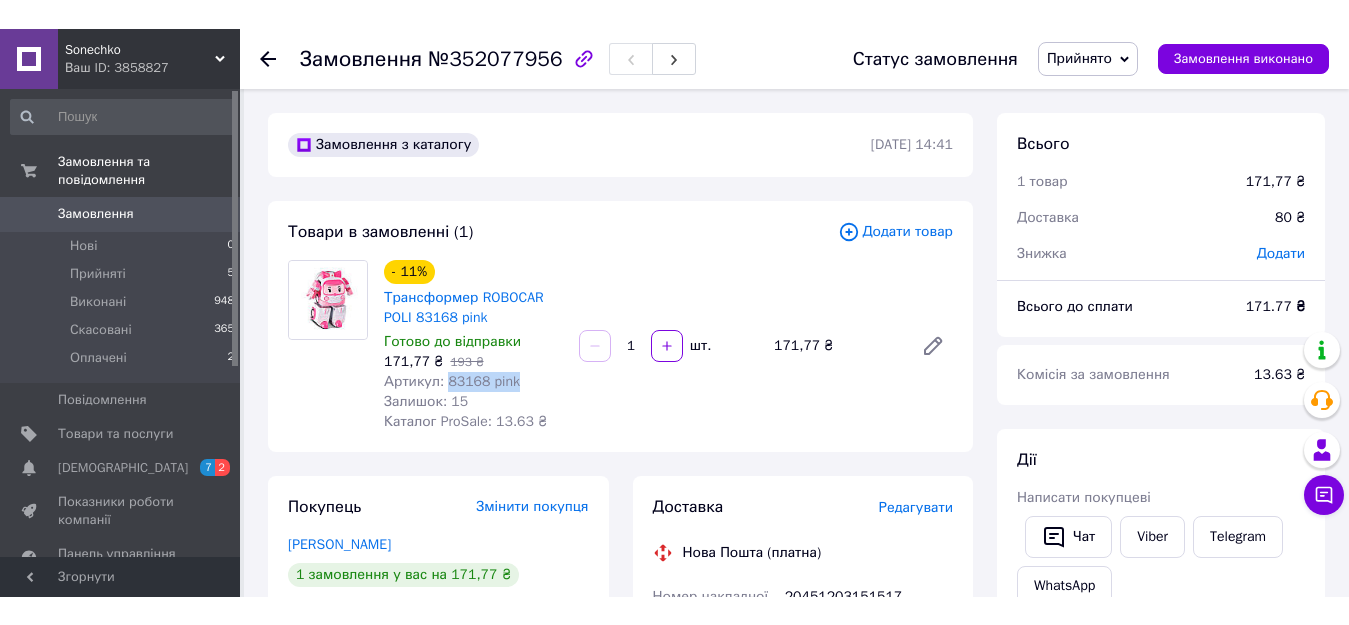 scroll, scrollTop: 400, scrollLeft: 0, axis: vertical 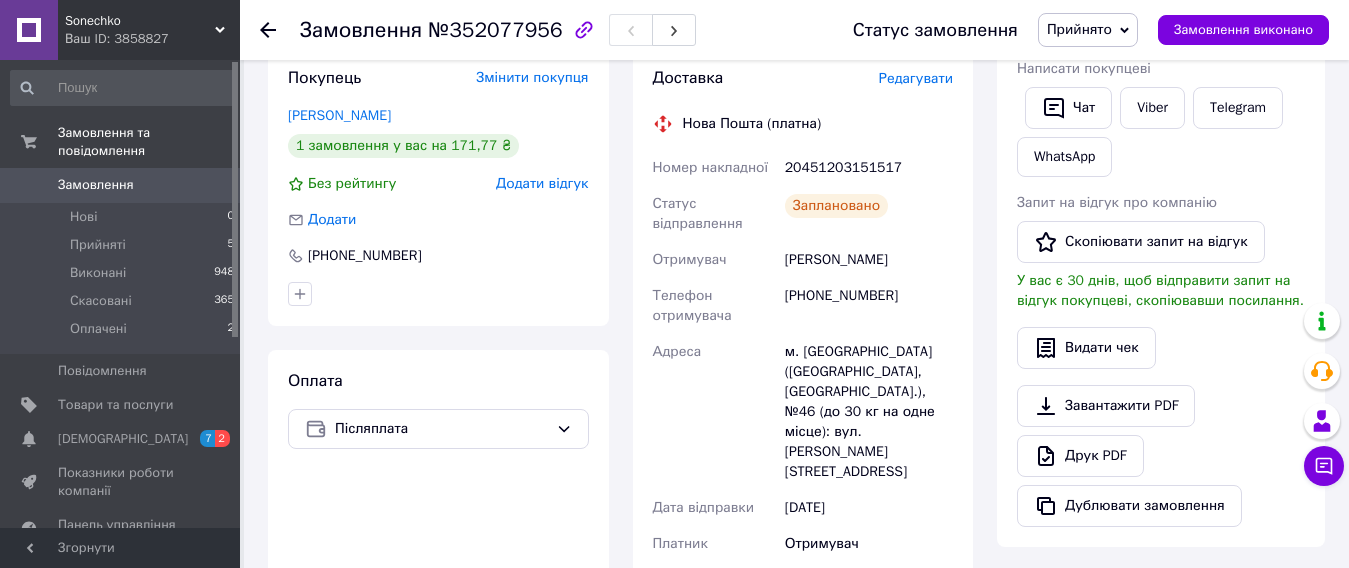 drag, startPoint x: 907, startPoint y: 258, endPoint x: 769, endPoint y: 262, distance: 138.05795 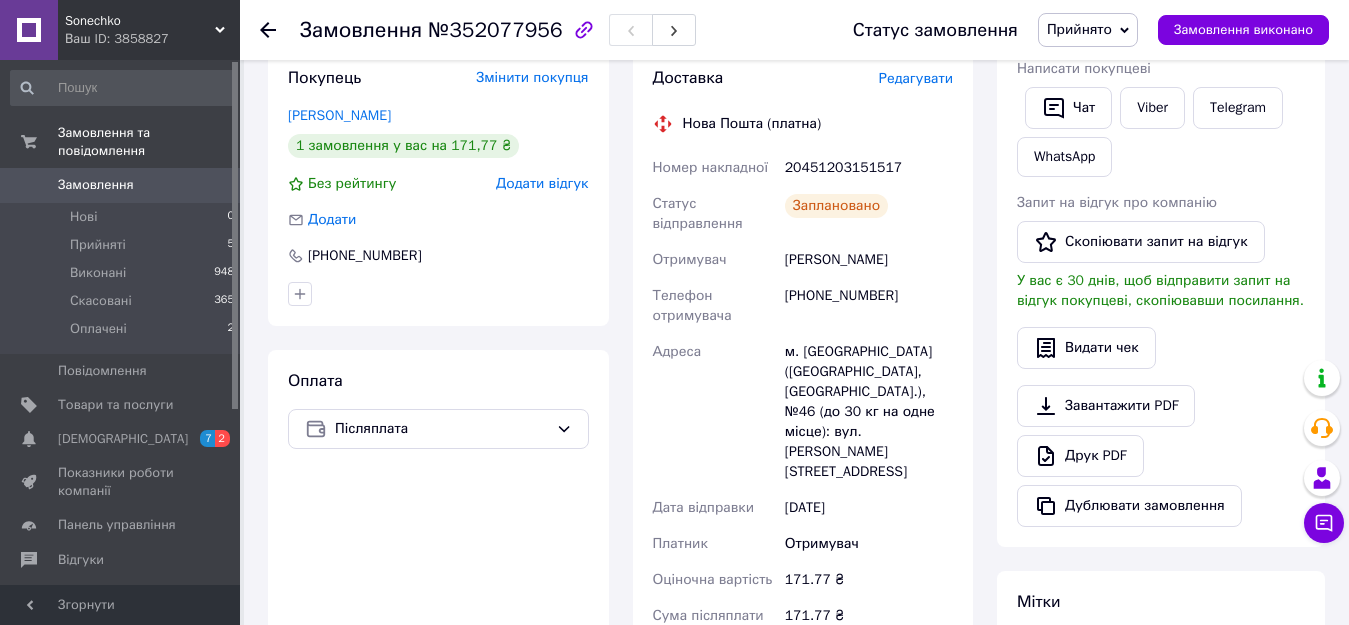 click on "20451203151517" at bounding box center (869, 168) 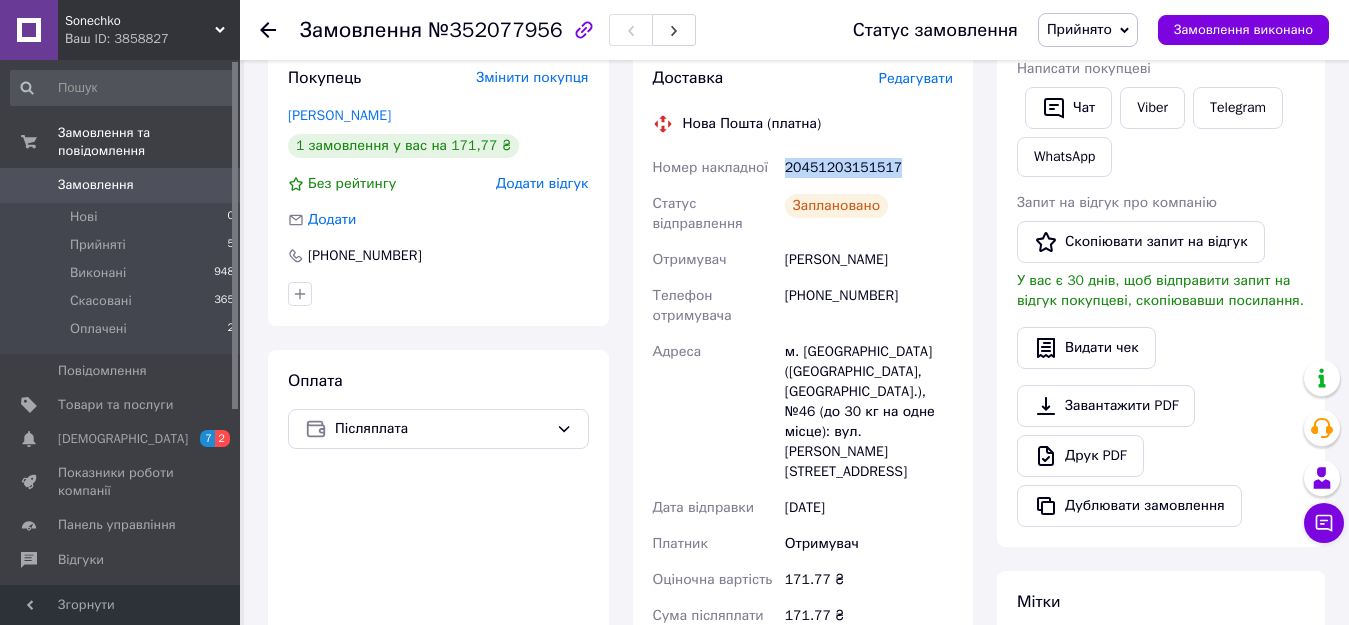 click on "20451203151517" at bounding box center (869, 168) 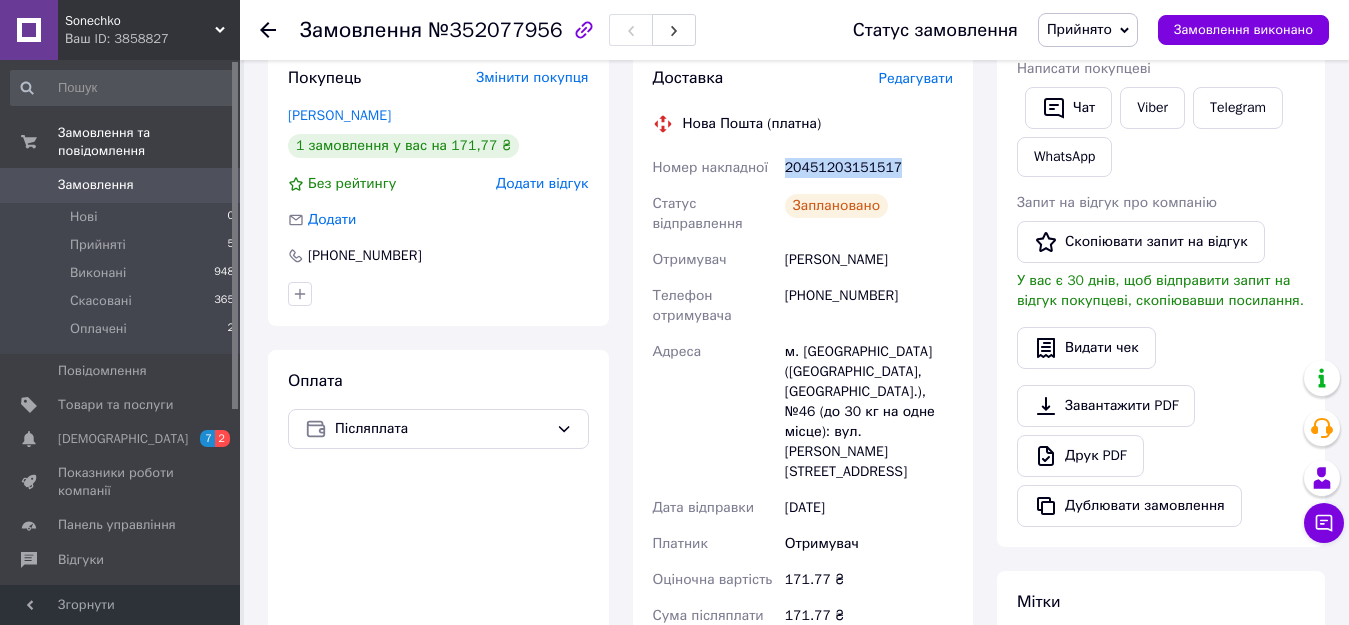 copy on "20451203151517" 